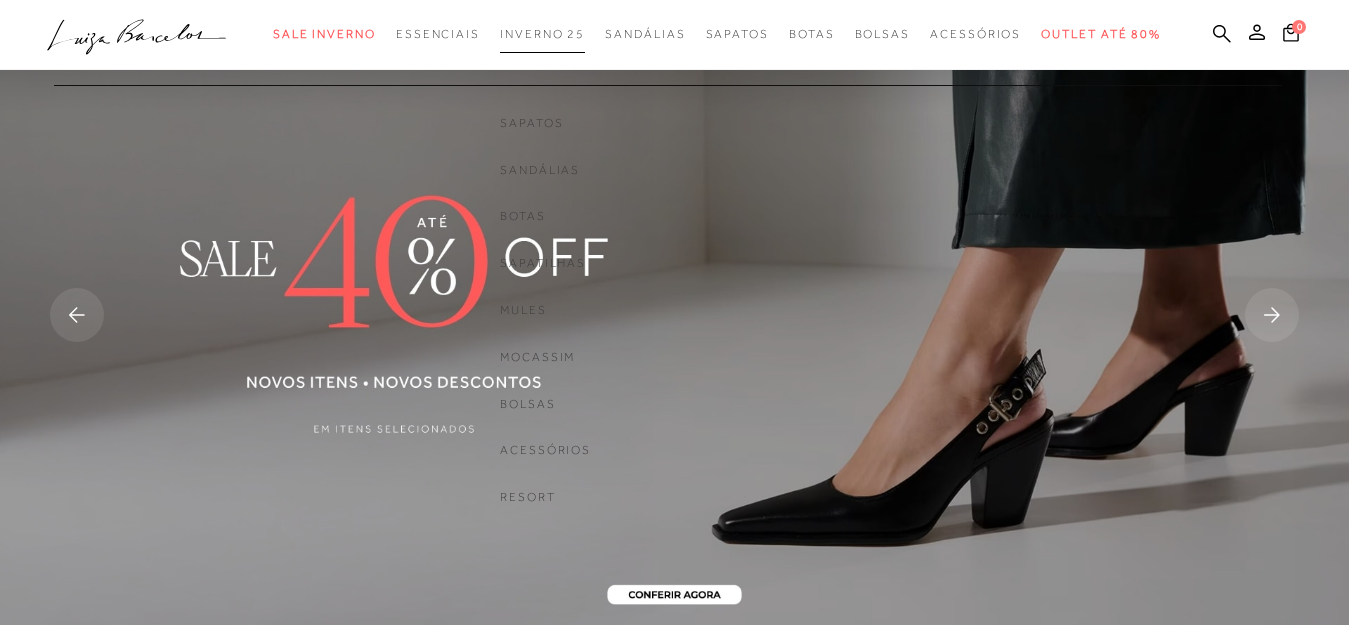 scroll, scrollTop: 0, scrollLeft: 0, axis: both 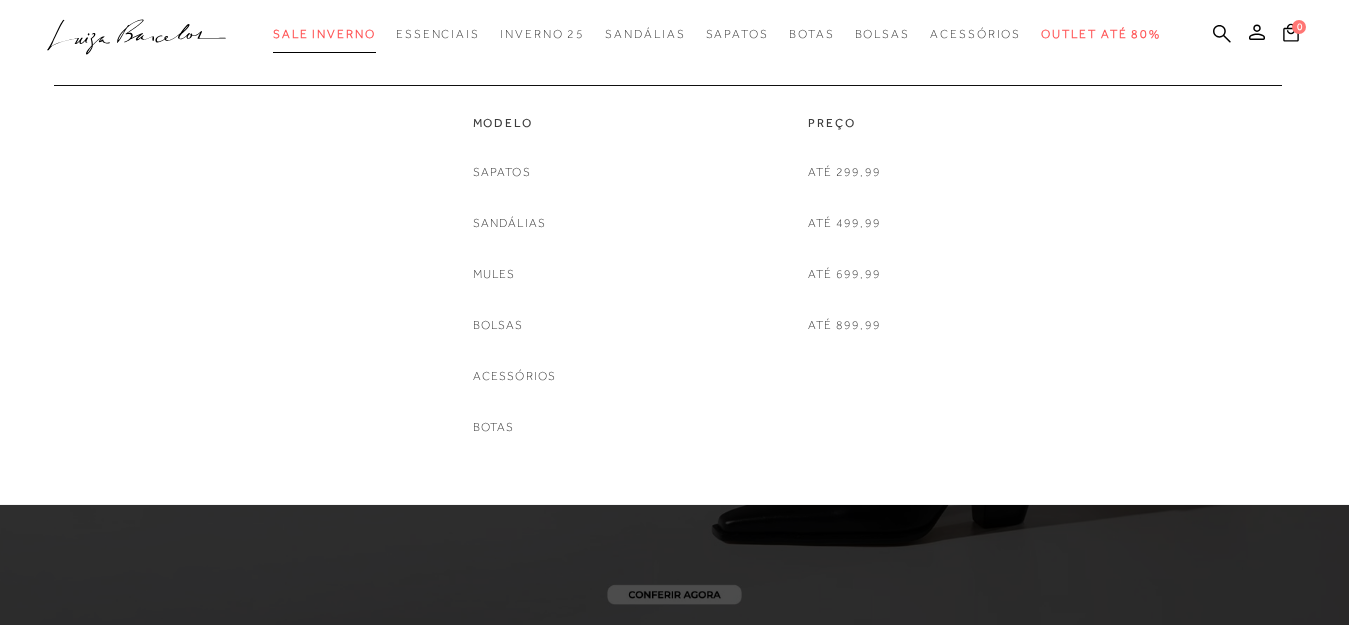 click on "Sale Inverno" at bounding box center [324, 34] 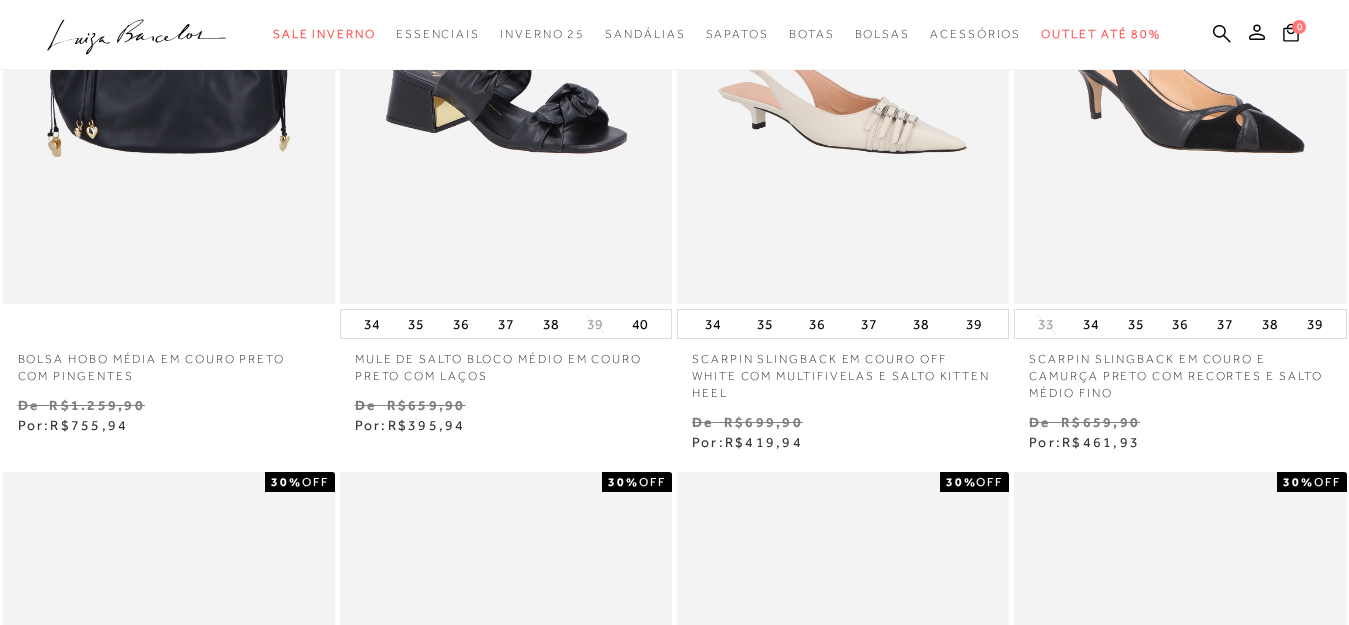 scroll, scrollTop: 900, scrollLeft: 0, axis: vertical 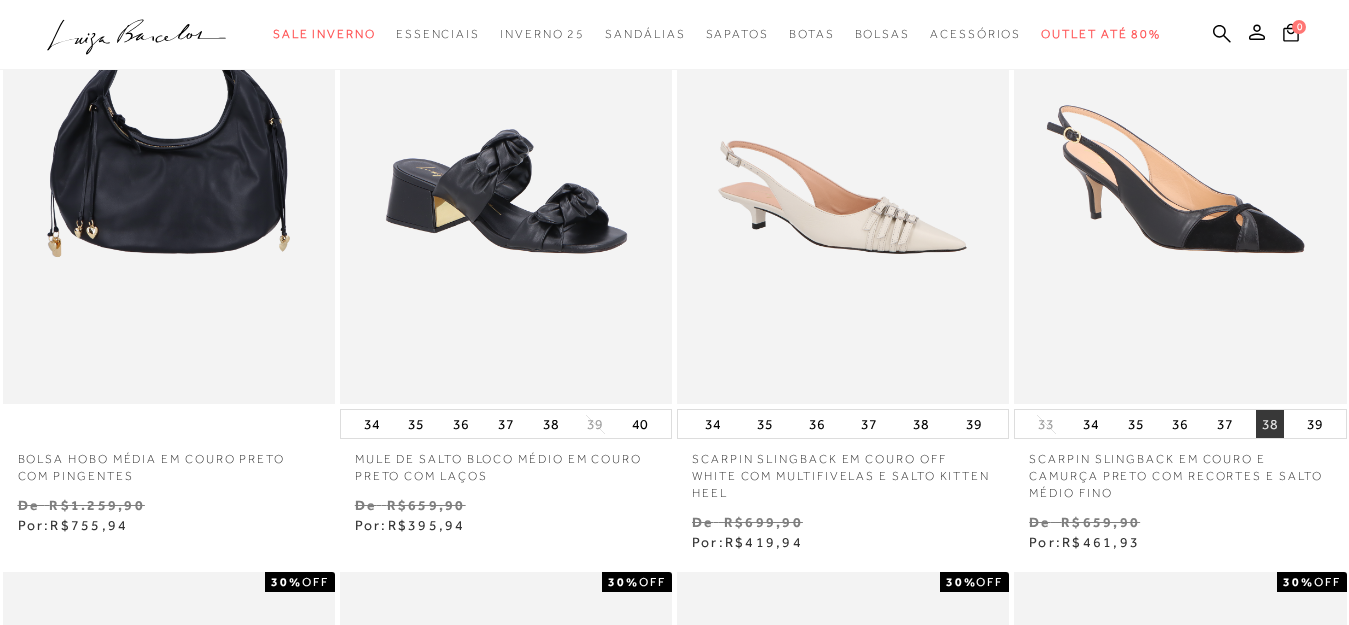 click on "38" at bounding box center [1270, 424] 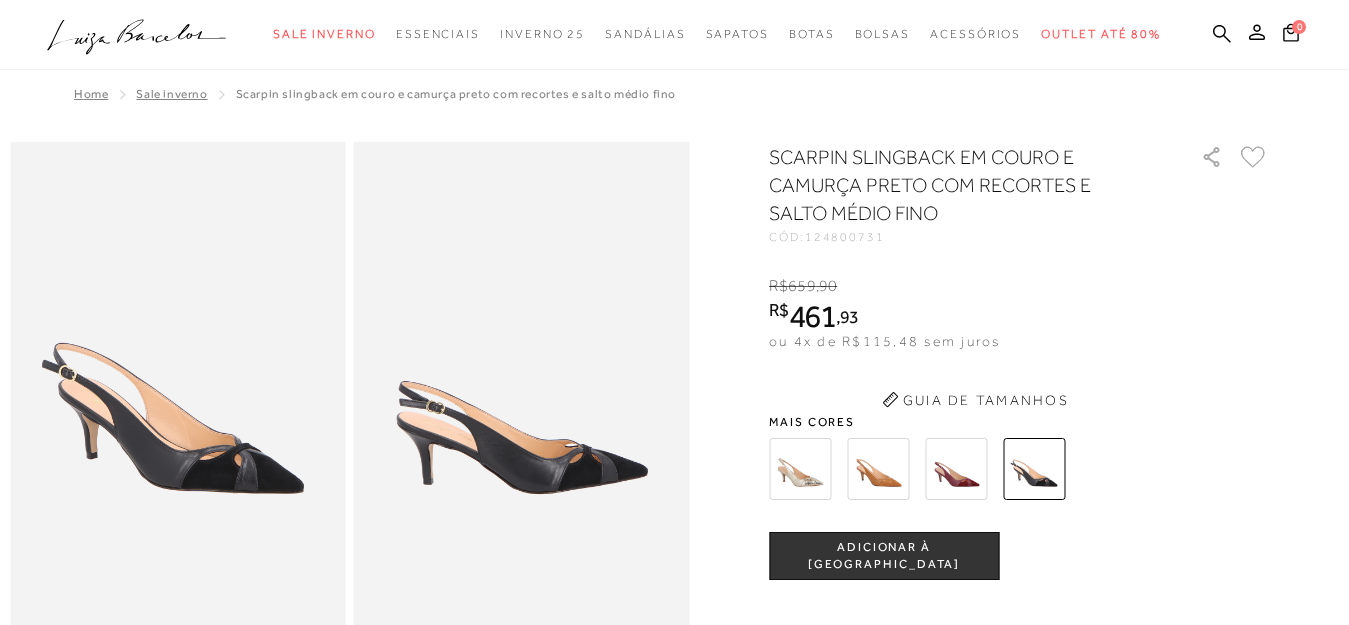 scroll, scrollTop: 0, scrollLeft: 0, axis: both 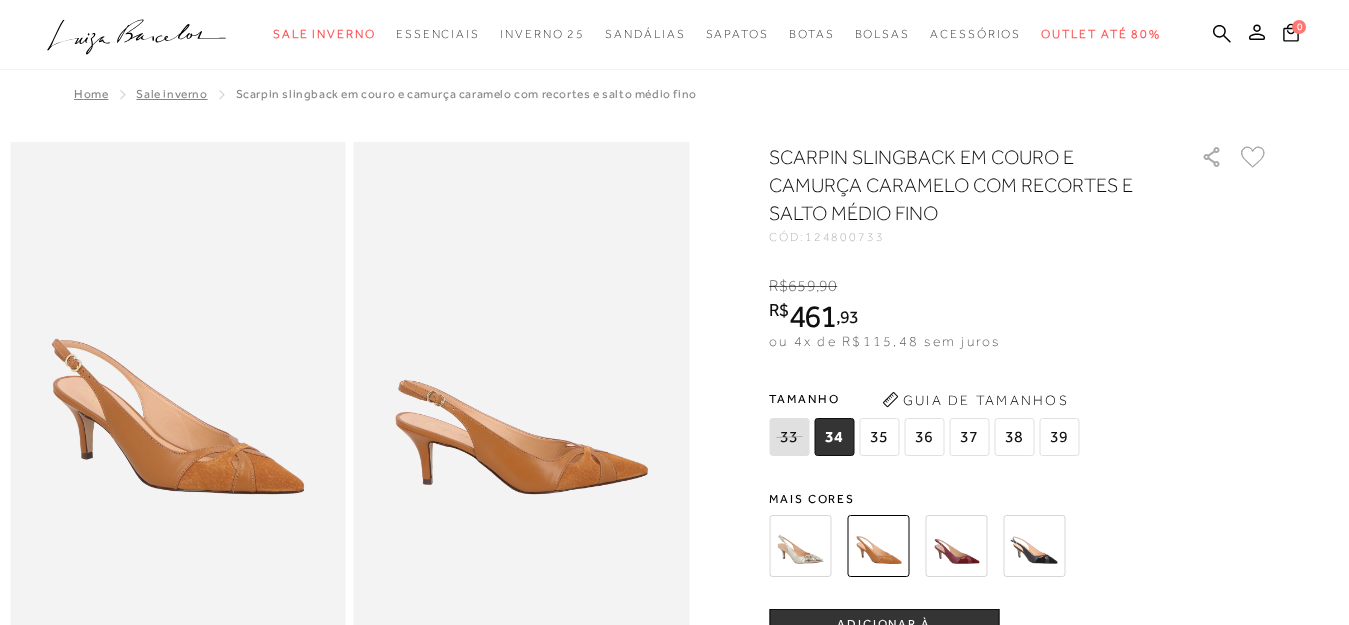click on ".a{fill-rule:evenodd;}" 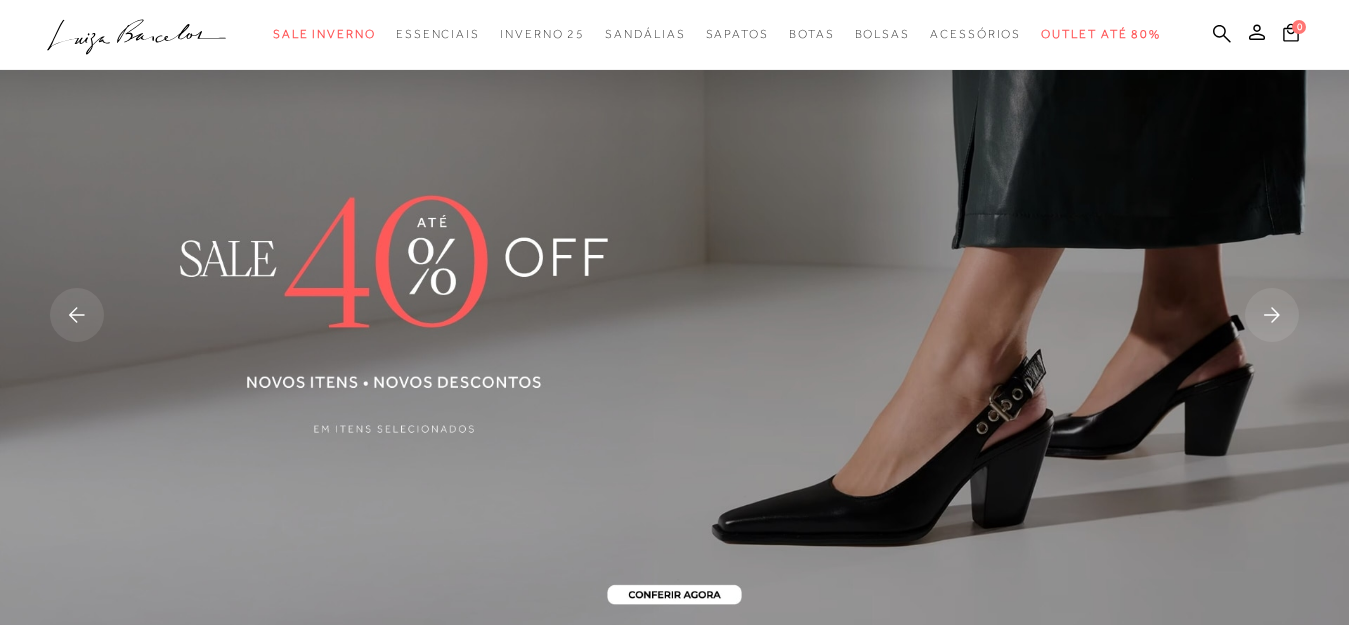 click at bounding box center [786, 783] 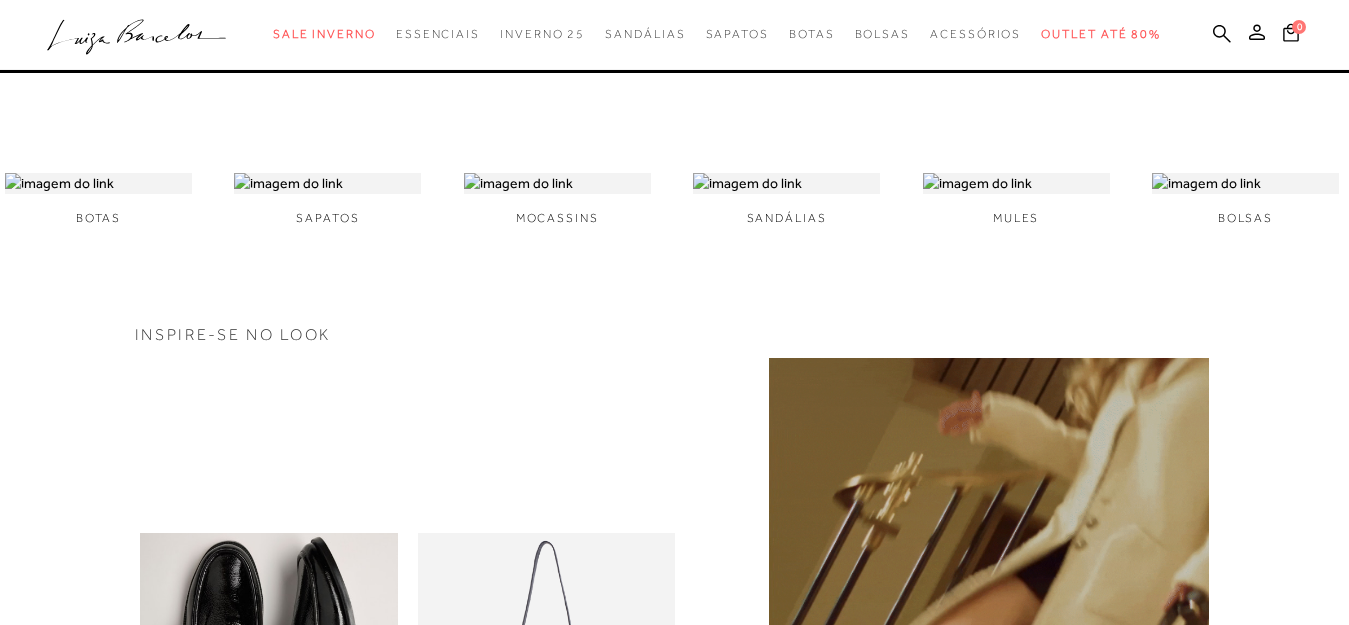 scroll, scrollTop: 0, scrollLeft: 0, axis: both 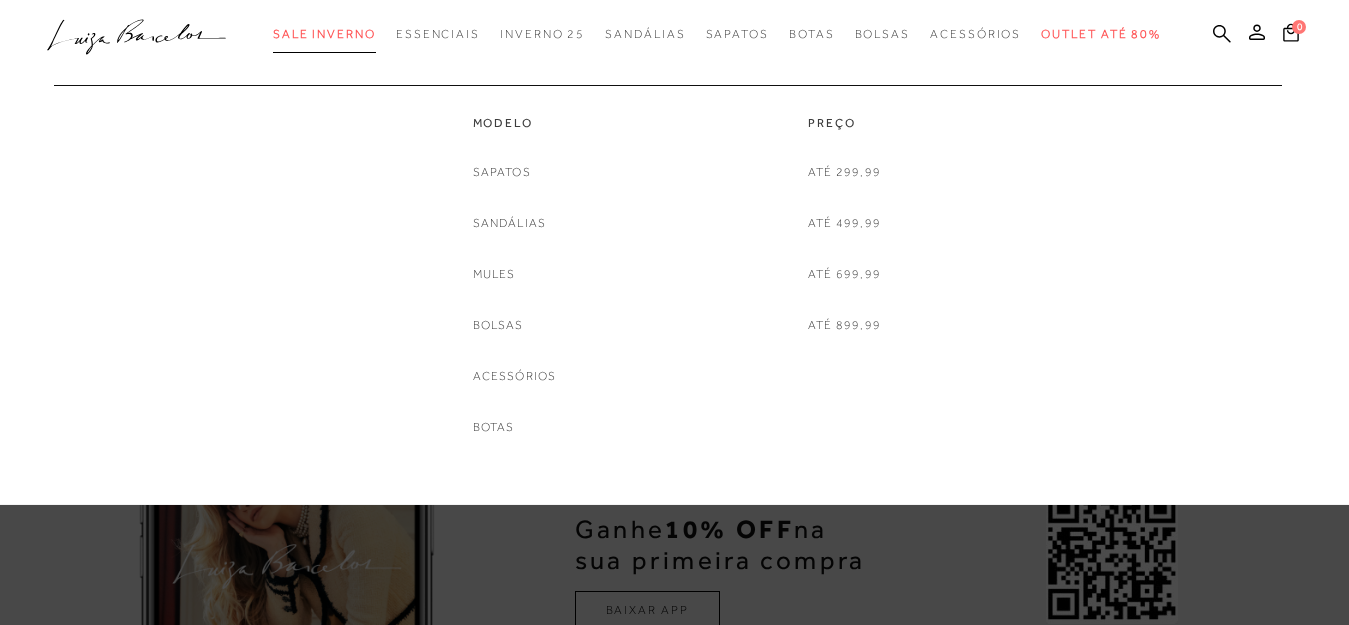 click on "Sale Inverno" at bounding box center (324, 34) 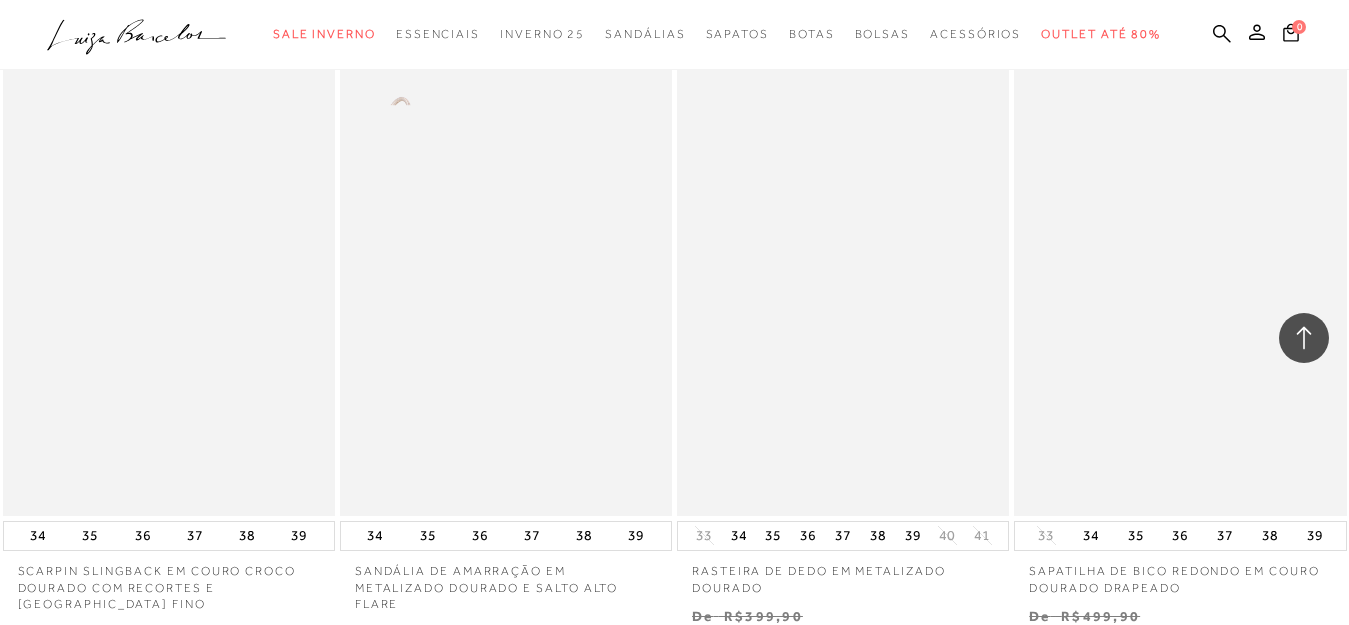 scroll, scrollTop: 2800, scrollLeft: 0, axis: vertical 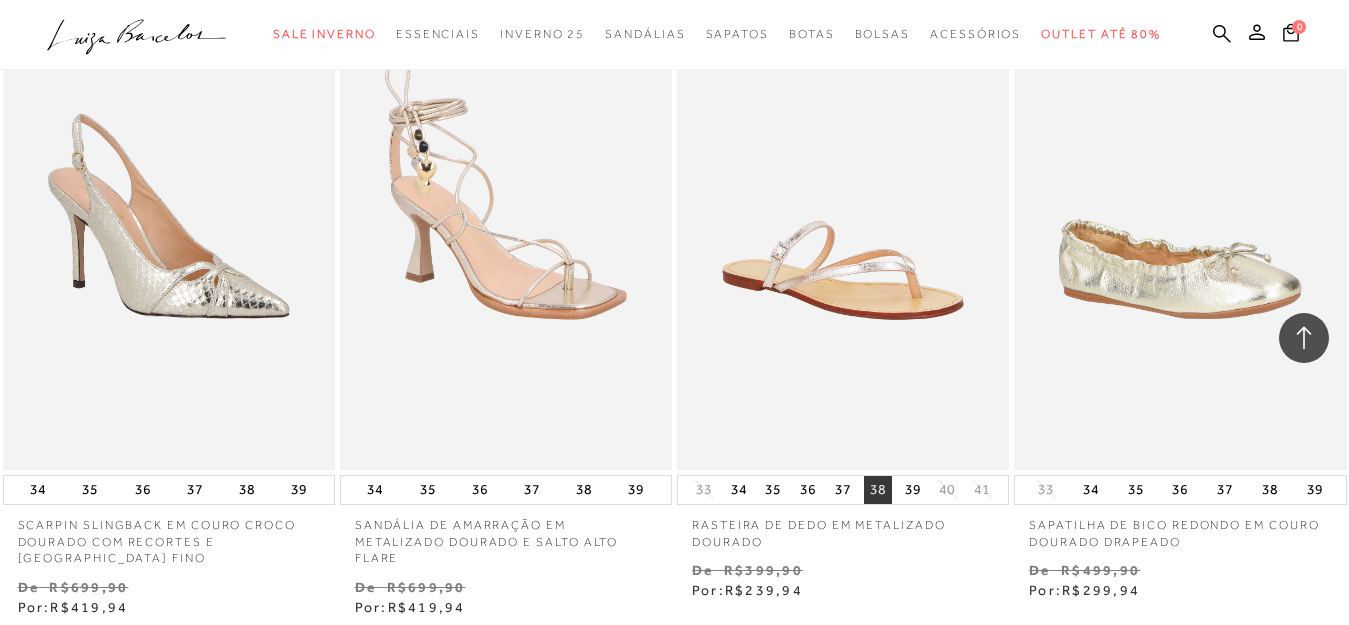 click on "38" at bounding box center (878, 490) 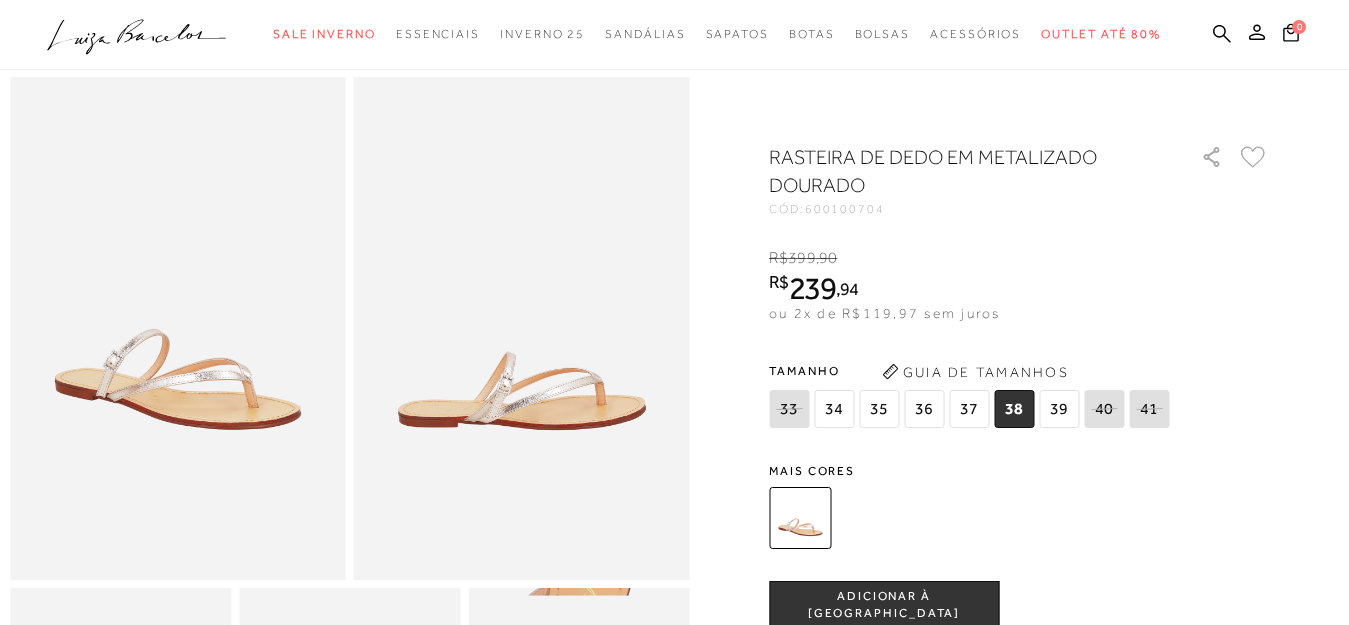 scroll, scrollTop: 100, scrollLeft: 0, axis: vertical 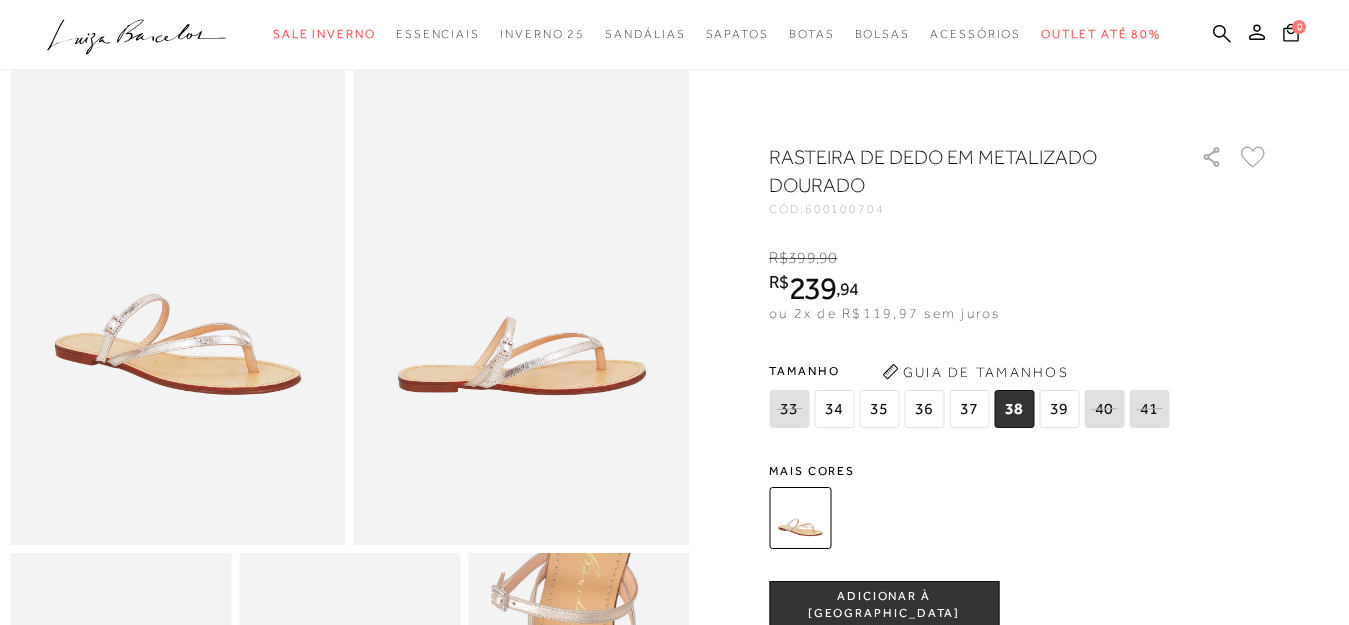 click on "ADICIONAR À SACOLA" at bounding box center (884, 605) 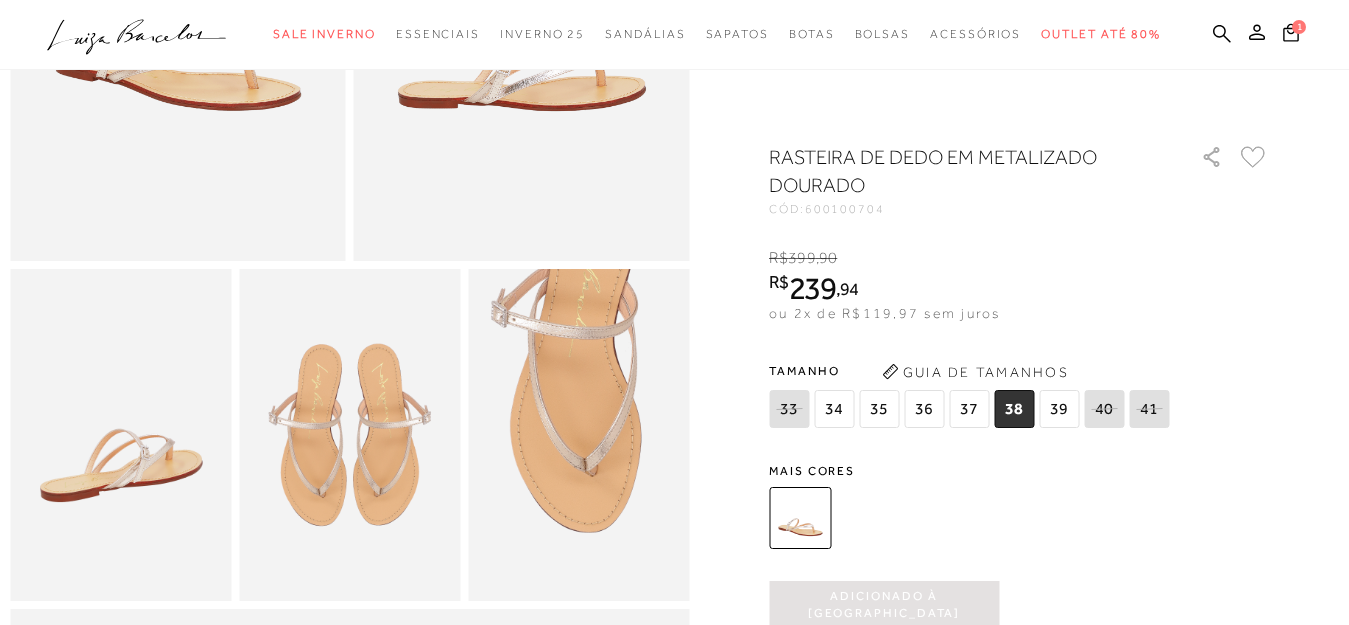 scroll, scrollTop: 400, scrollLeft: 0, axis: vertical 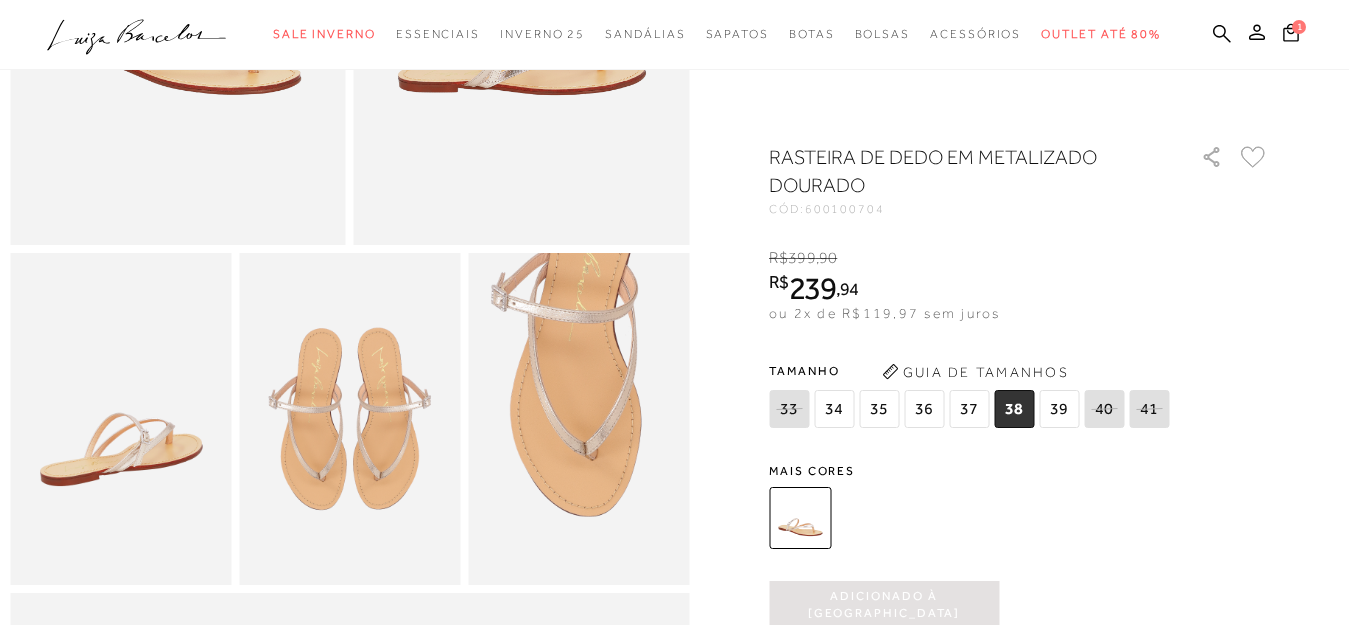 click at bounding box center (800, 518) 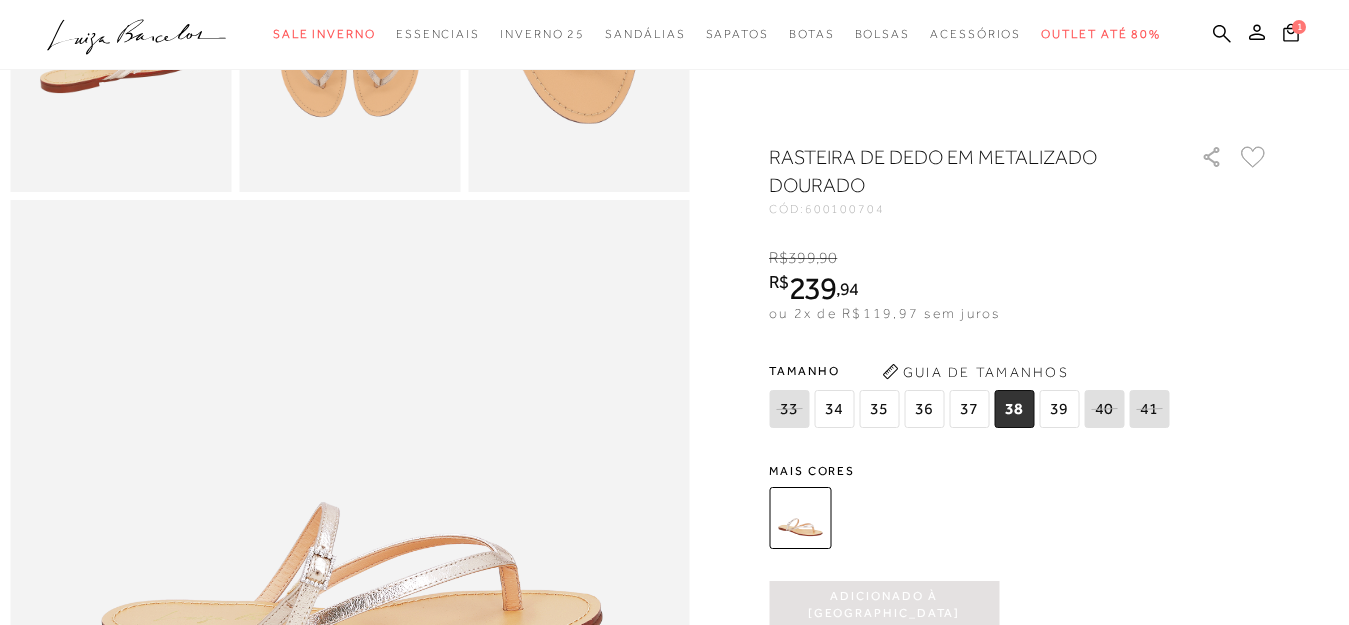 scroll, scrollTop: 800, scrollLeft: 0, axis: vertical 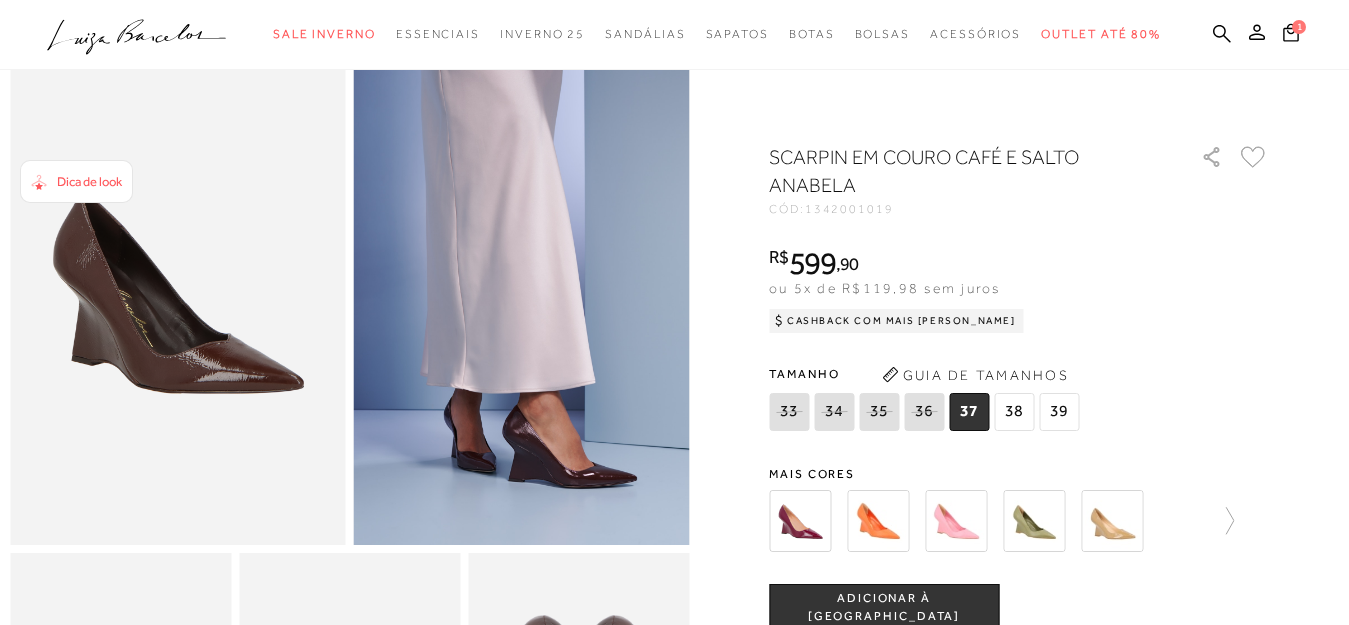 click at bounding box center (956, 521) 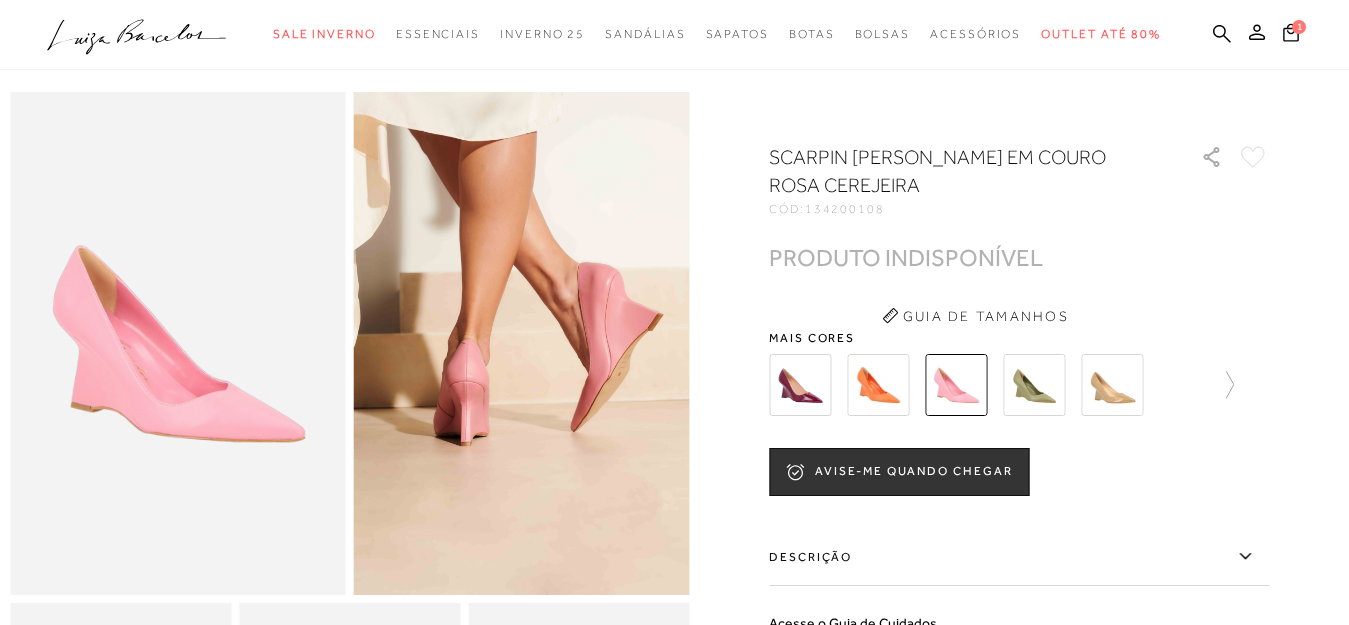 scroll, scrollTop: 0, scrollLeft: 0, axis: both 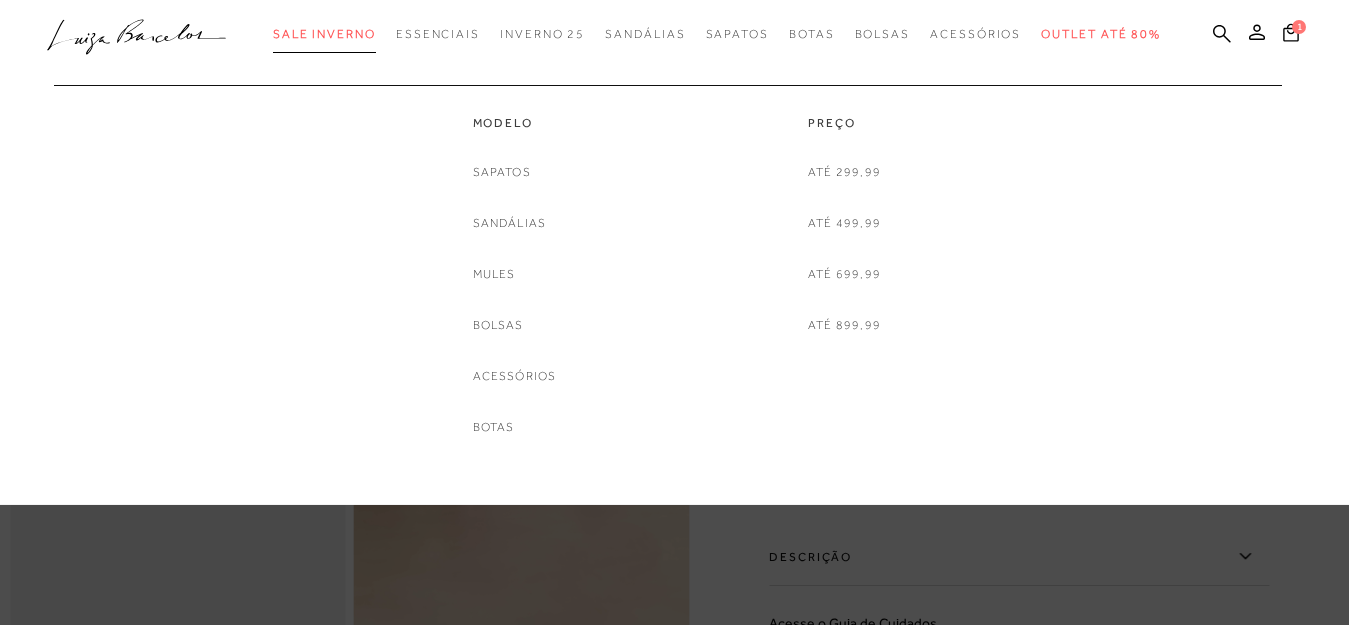 click on "Sale Inverno" at bounding box center (324, 34) 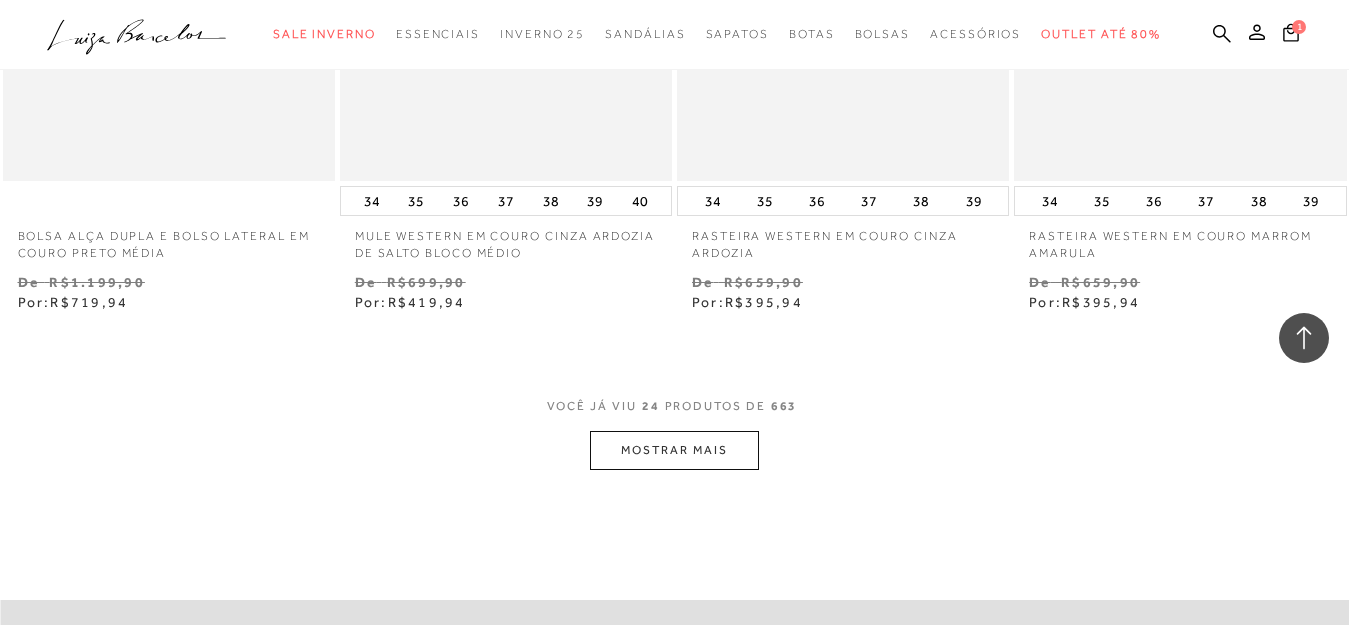 scroll, scrollTop: 3854, scrollLeft: 0, axis: vertical 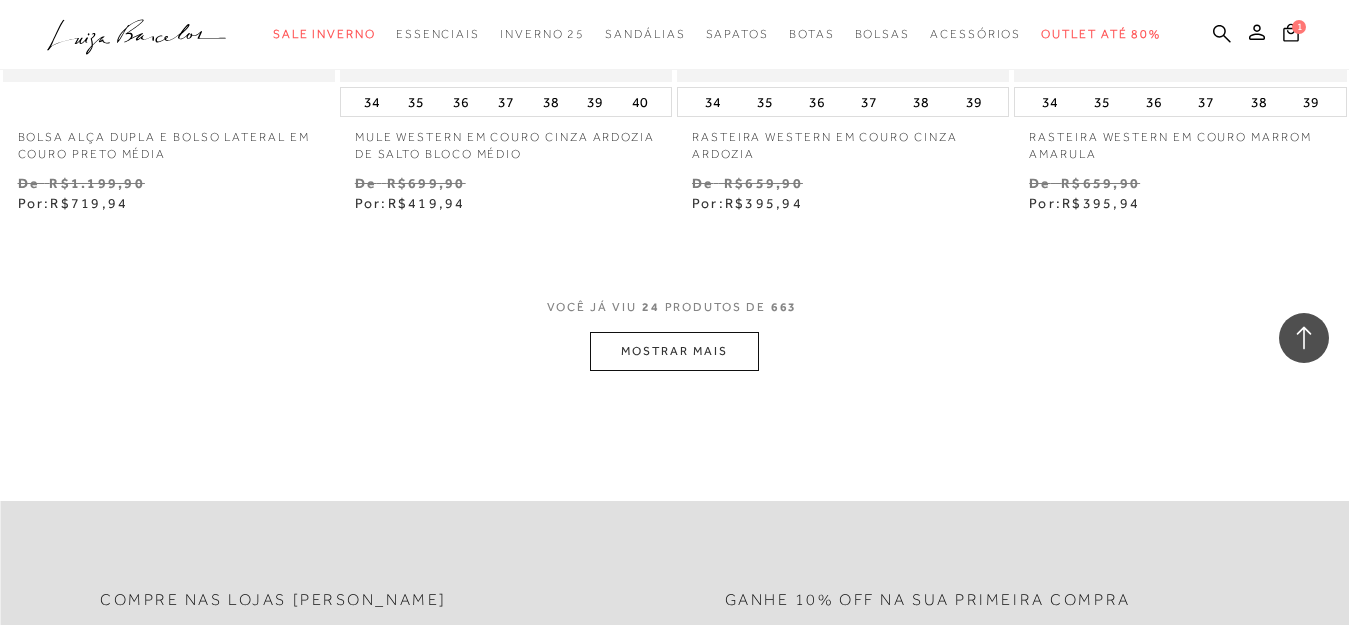 click on "MOSTRAR MAIS" at bounding box center [674, 351] 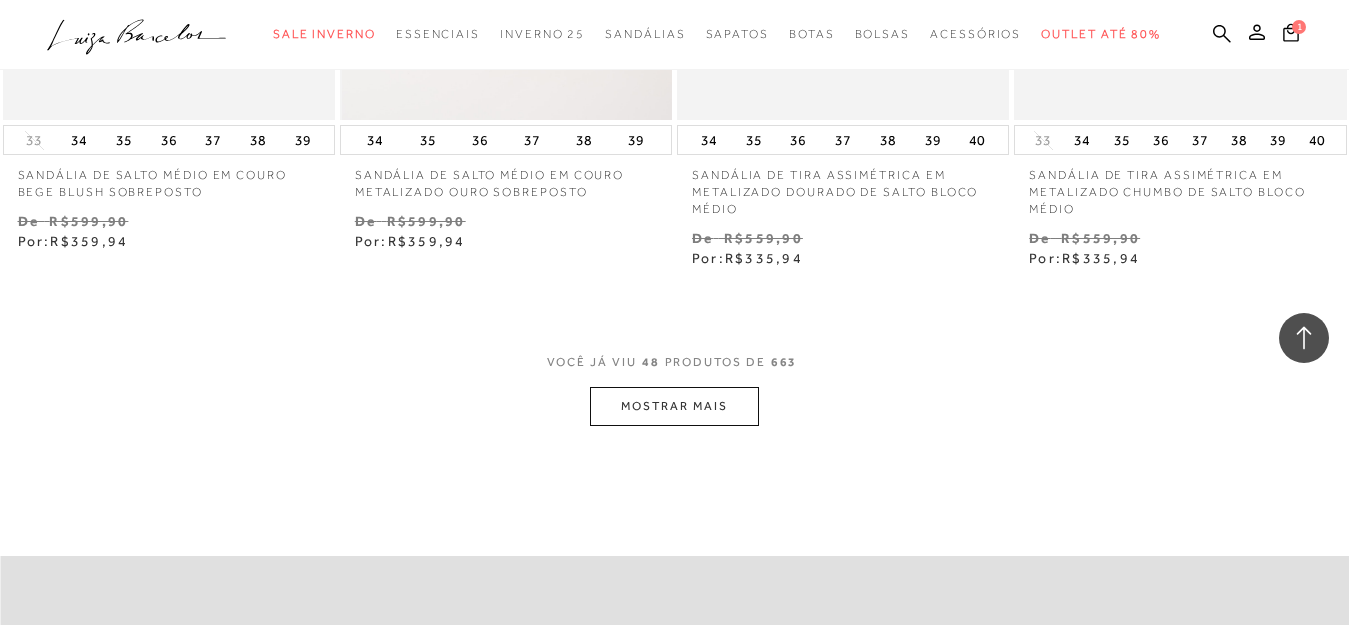 scroll, scrollTop: 7754, scrollLeft: 0, axis: vertical 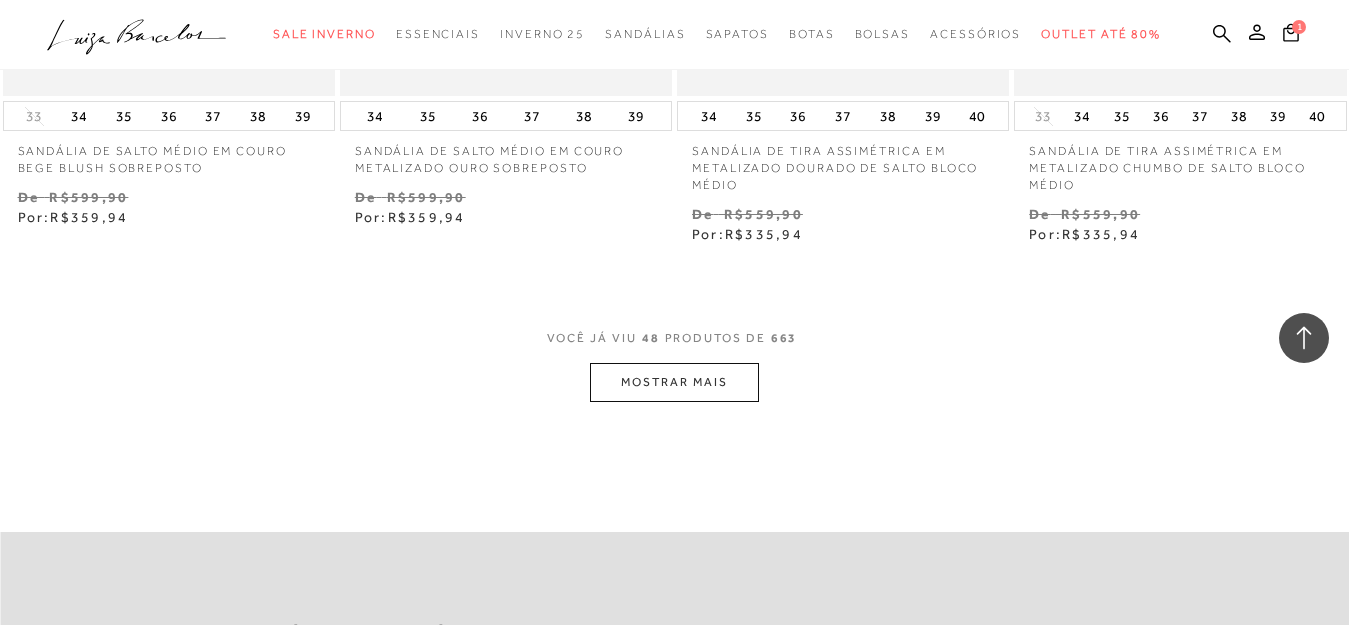 click on "MOSTRAR MAIS" at bounding box center [674, 382] 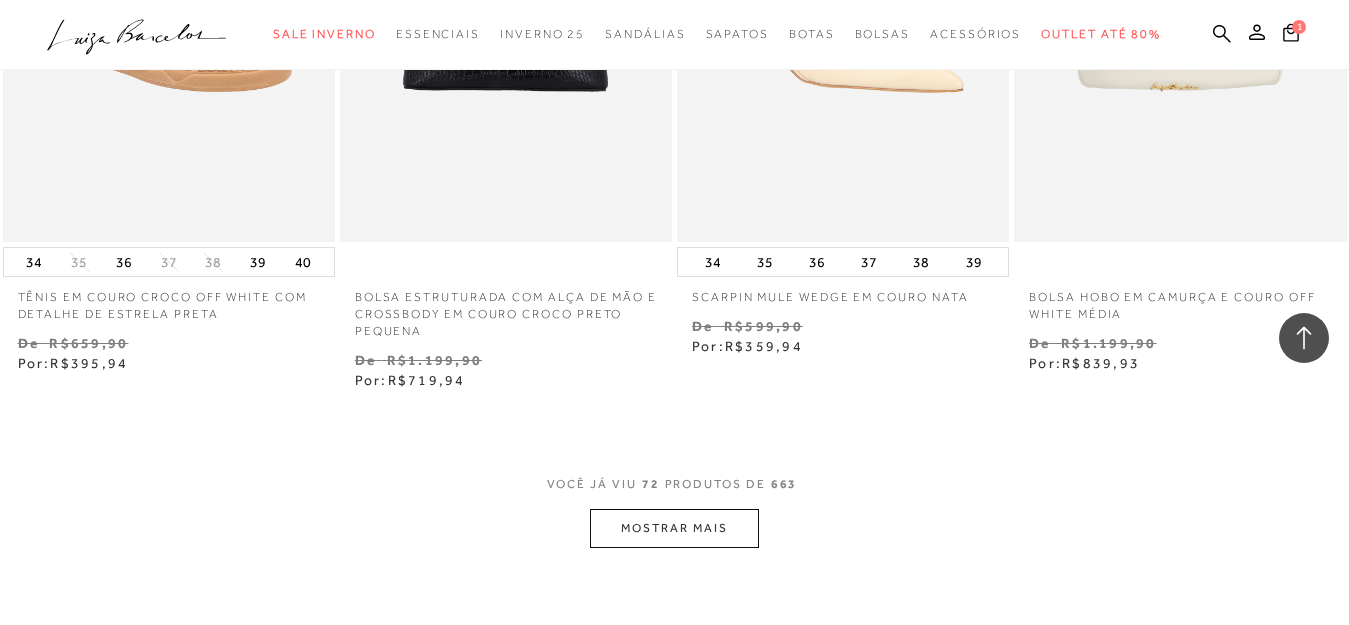 scroll, scrollTop: 11654, scrollLeft: 0, axis: vertical 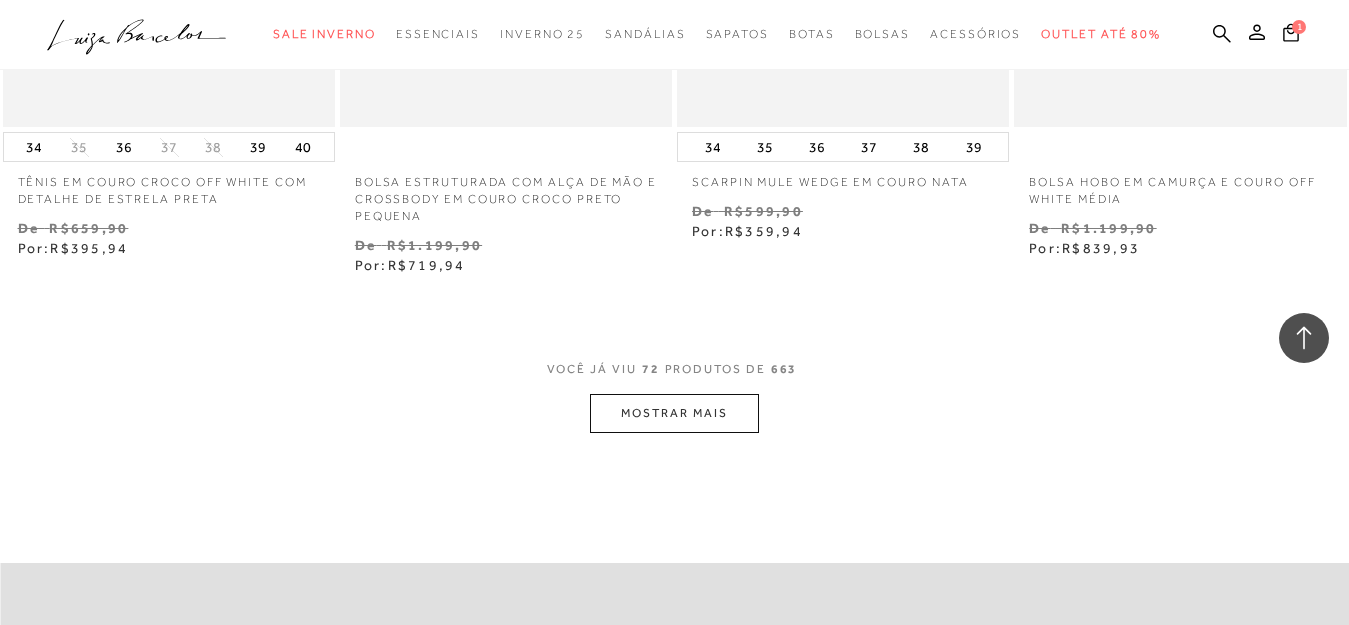 click on "MOSTRAR MAIS" at bounding box center [674, 413] 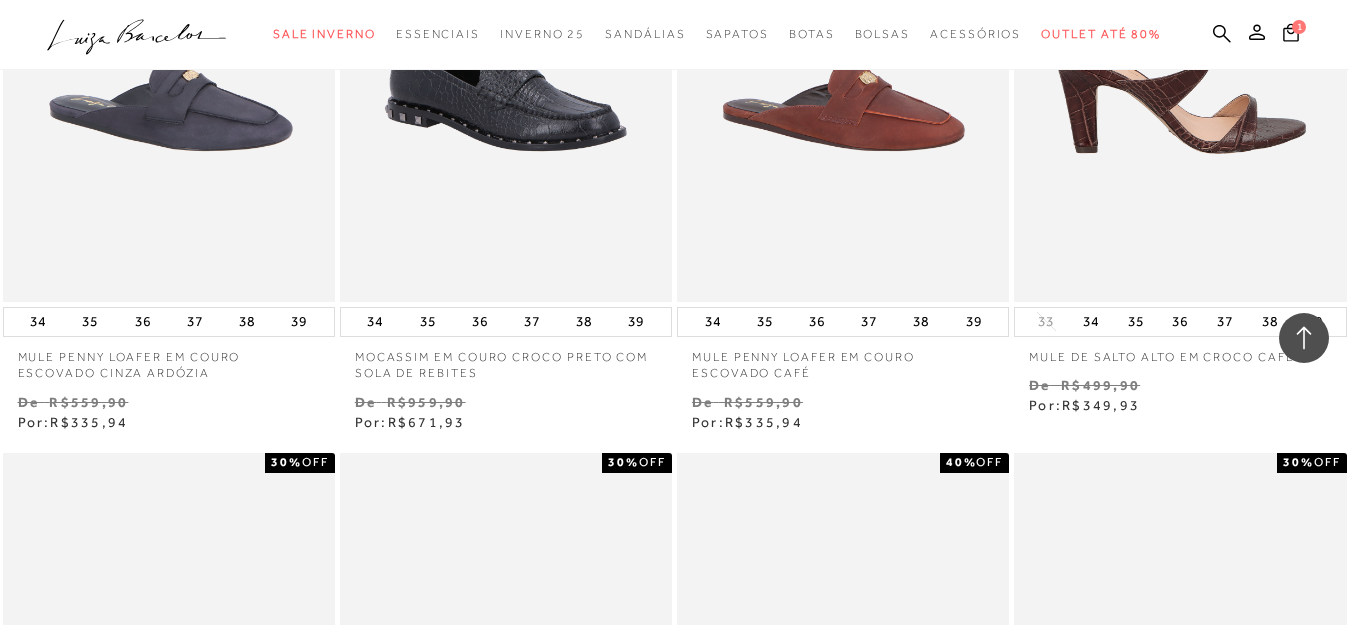 scroll, scrollTop: 13254, scrollLeft: 0, axis: vertical 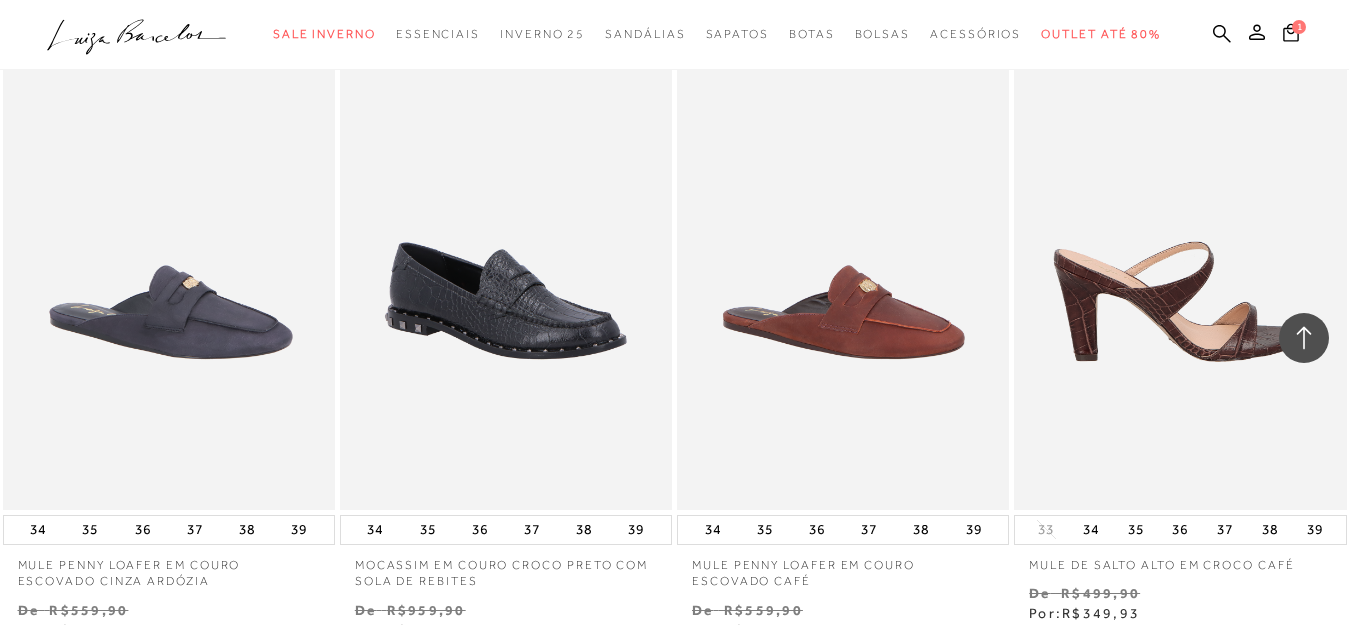 click at bounding box center [1181, 260] 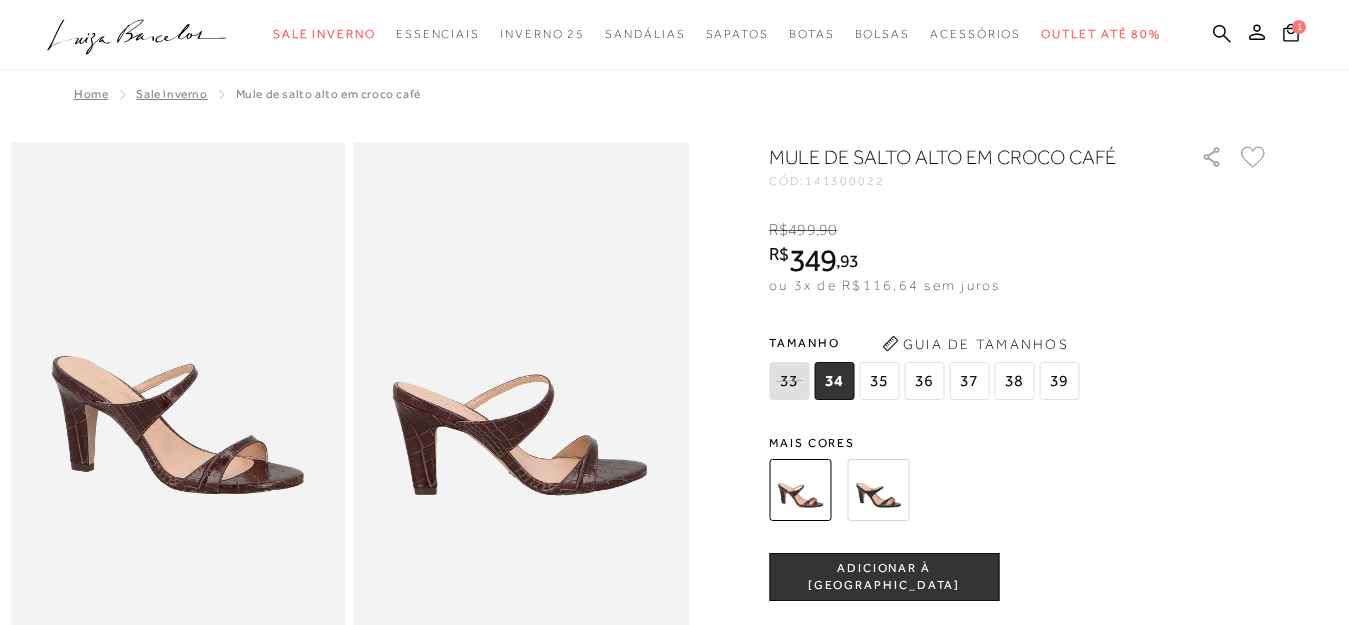 scroll, scrollTop: 0, scrollLeft: 0, axis: both 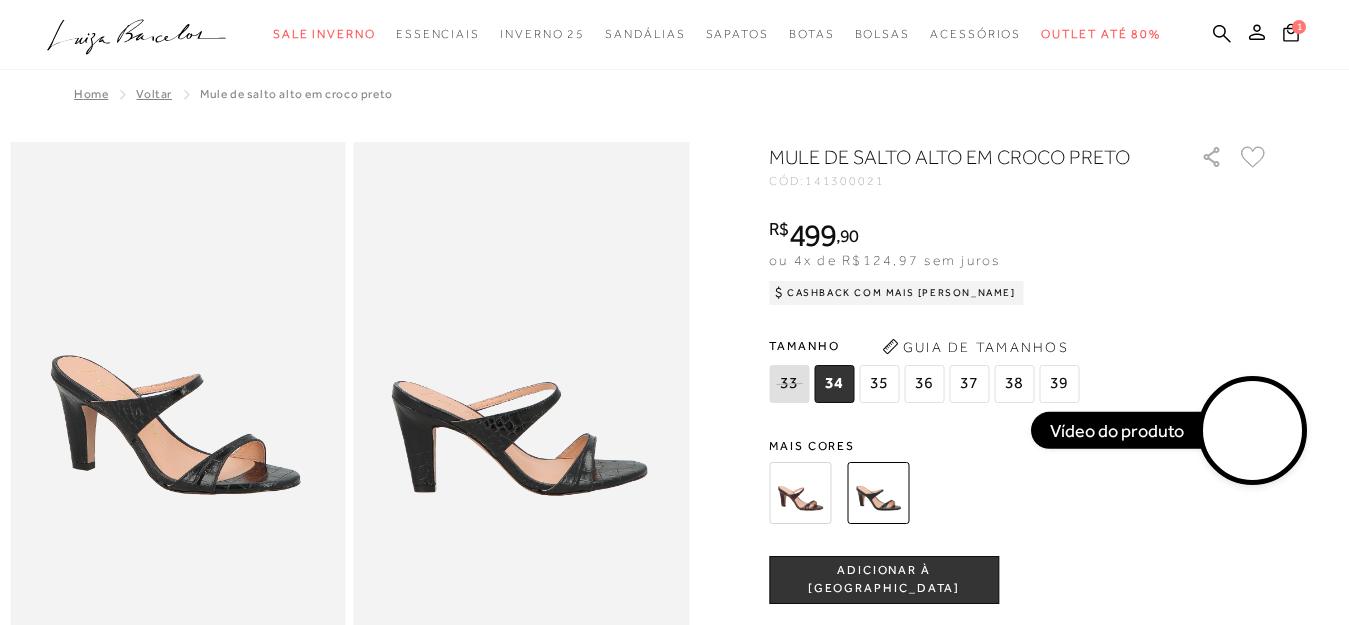 click on "38" at bounding box center [1014, 384] 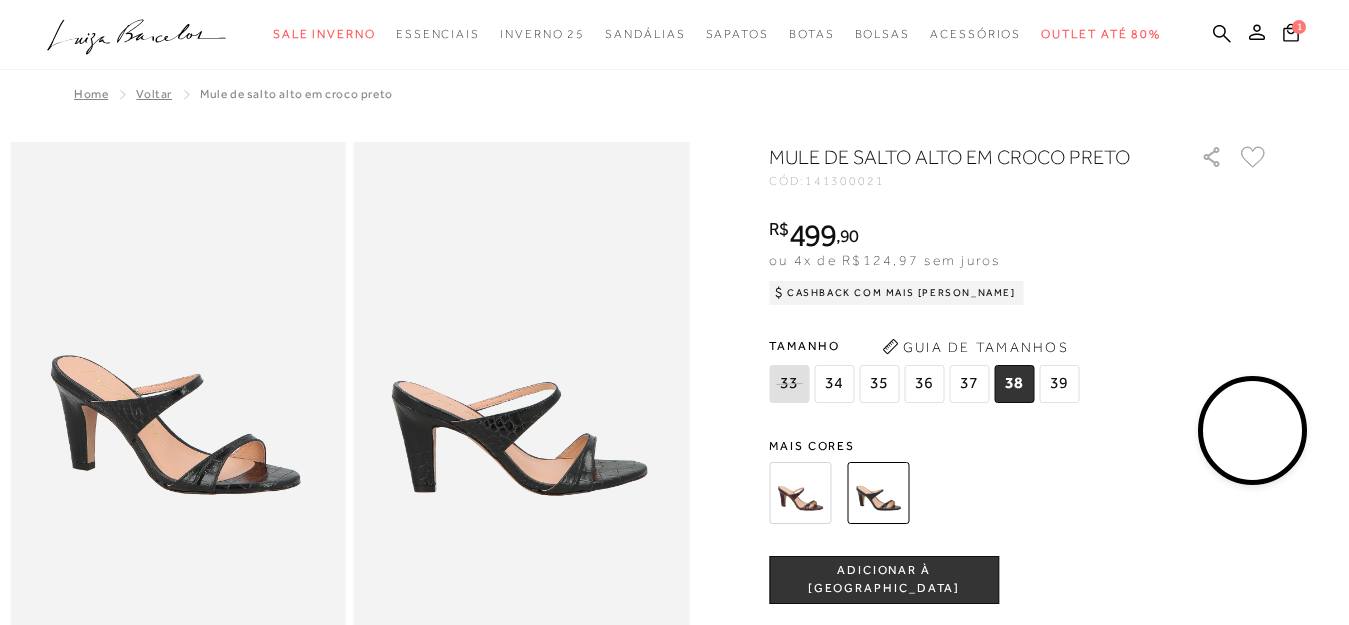 click on ".a{fill-rule:evenodd;}" 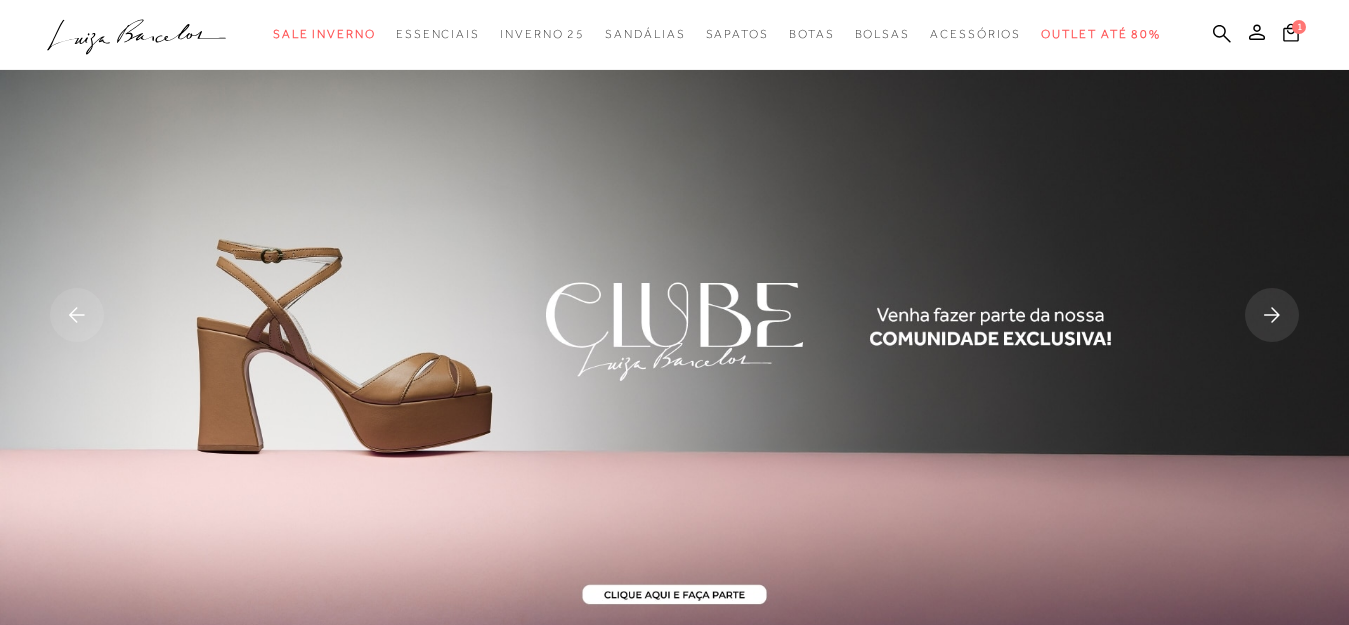 scroll, scrollTop: 0, scrollLeft: 0, axis: both 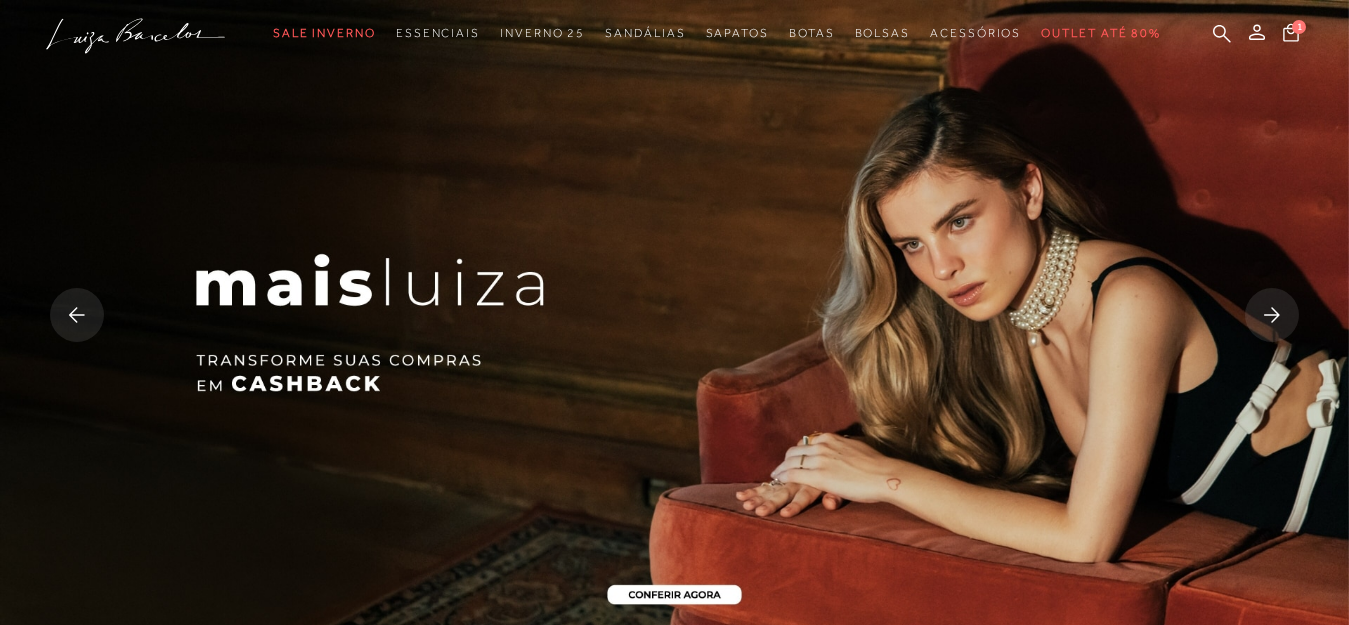 click 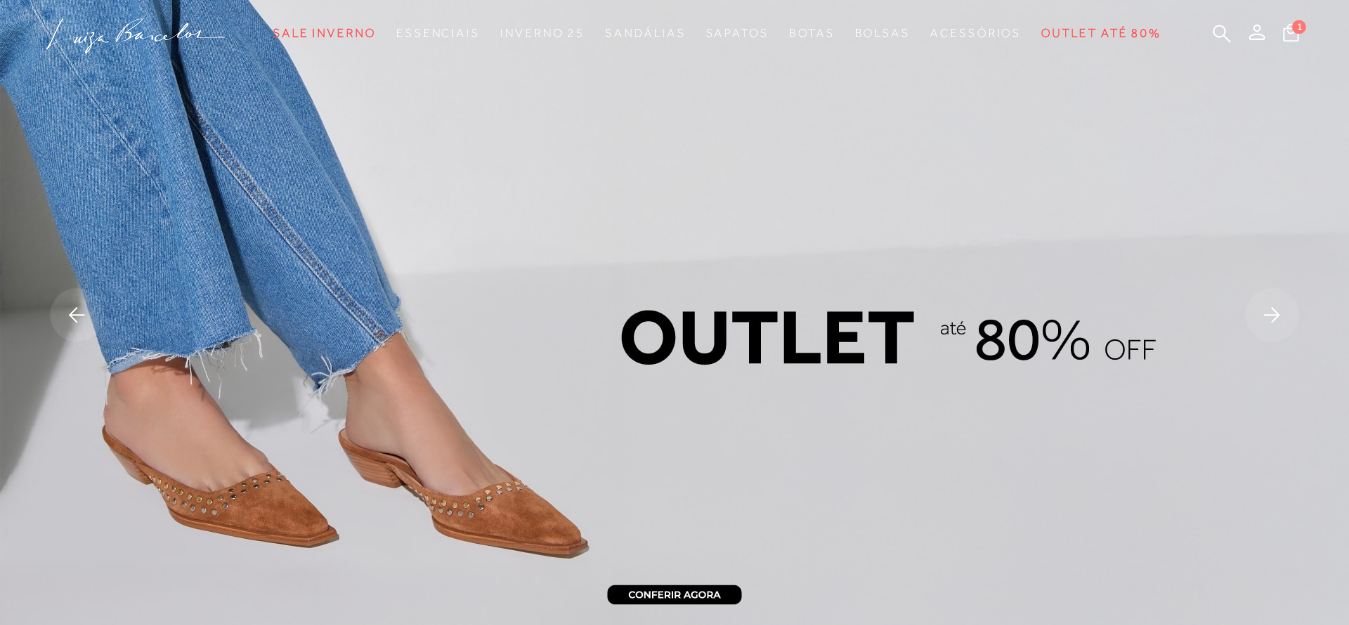 click 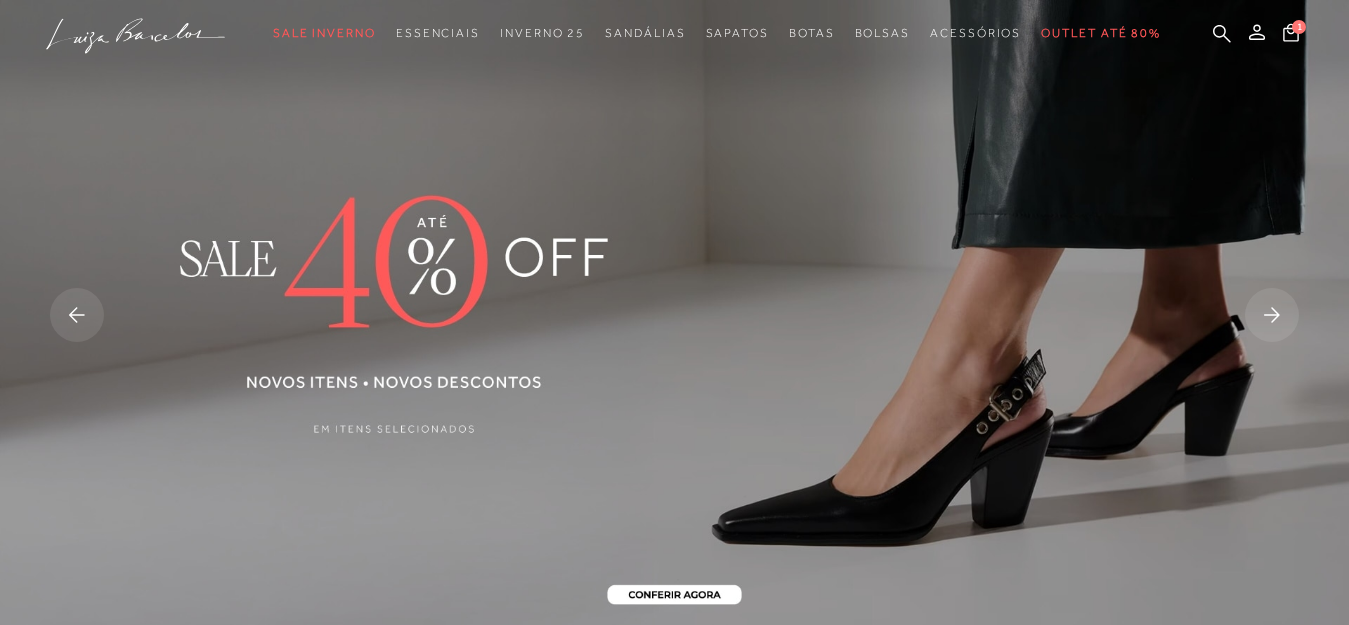 click 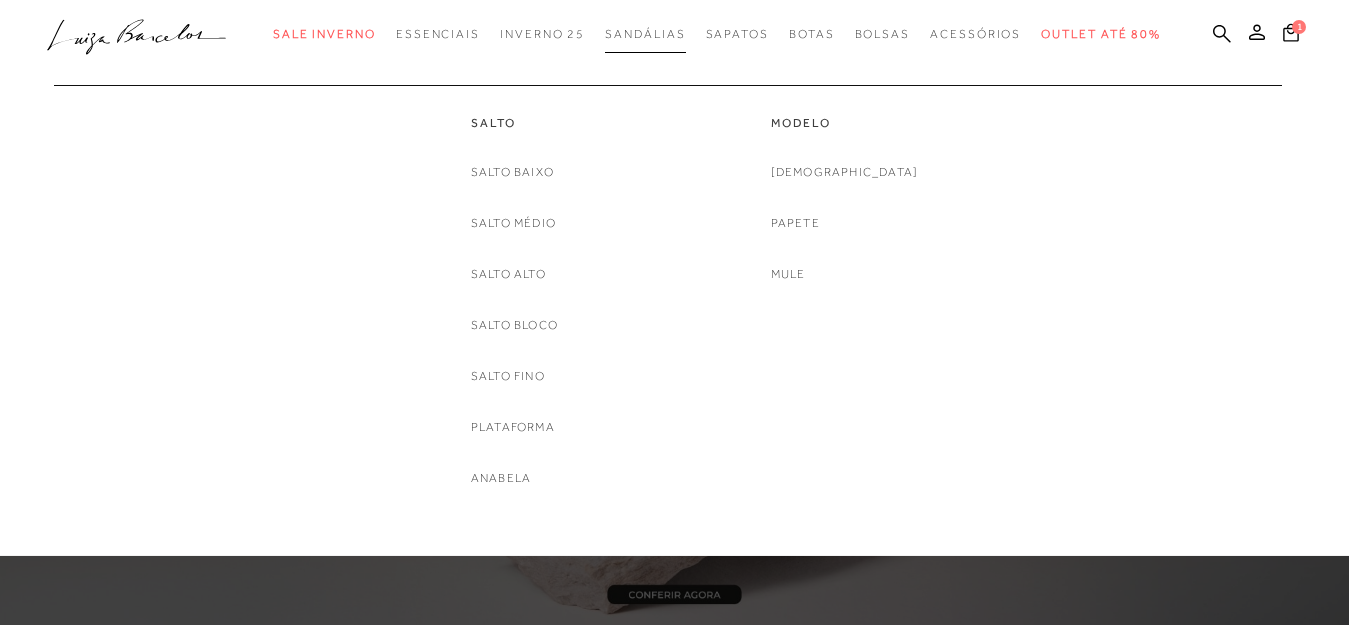 click on "Sandálias" at bounding box center (645, 34) 